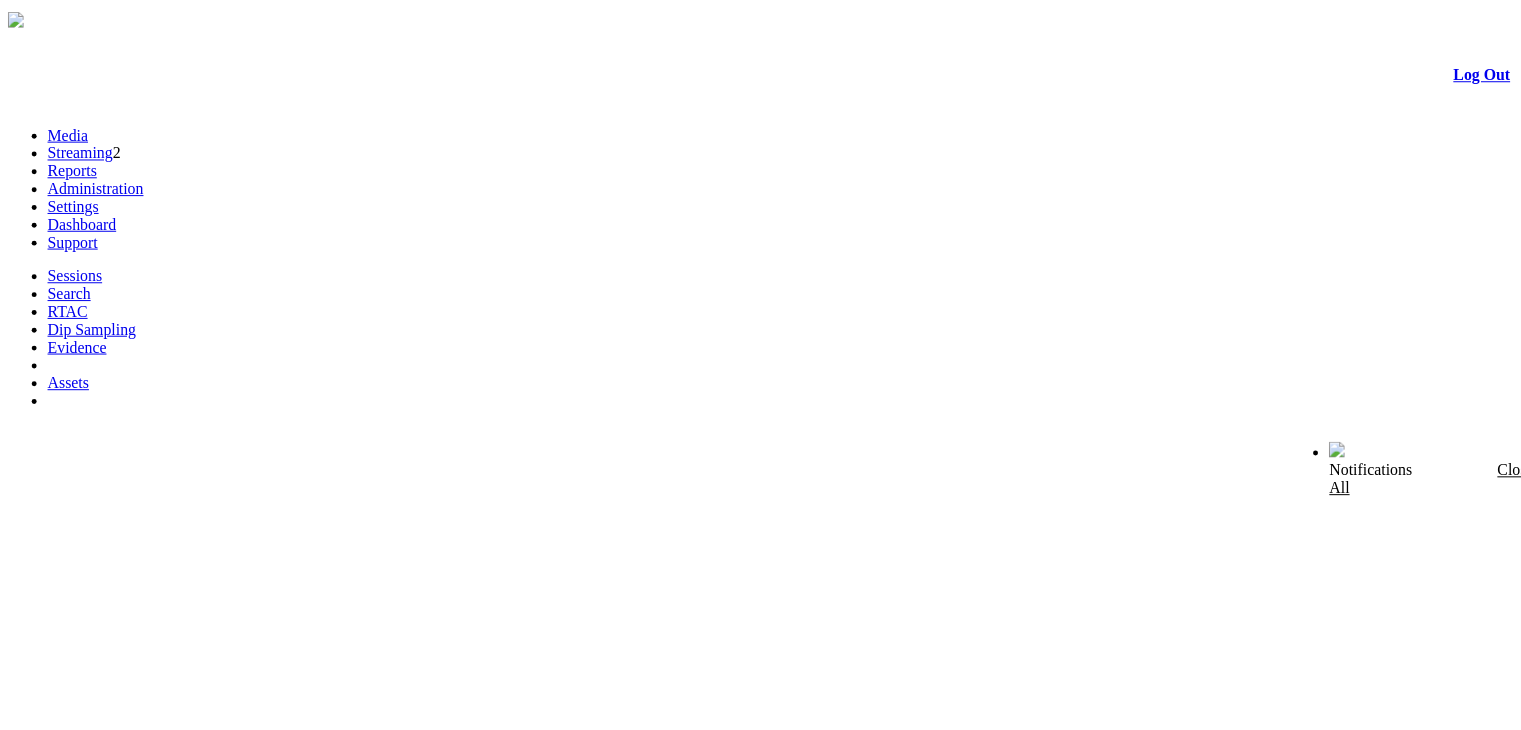 scroll, scrollTop: 0, scrollLeft: 0, axis: both 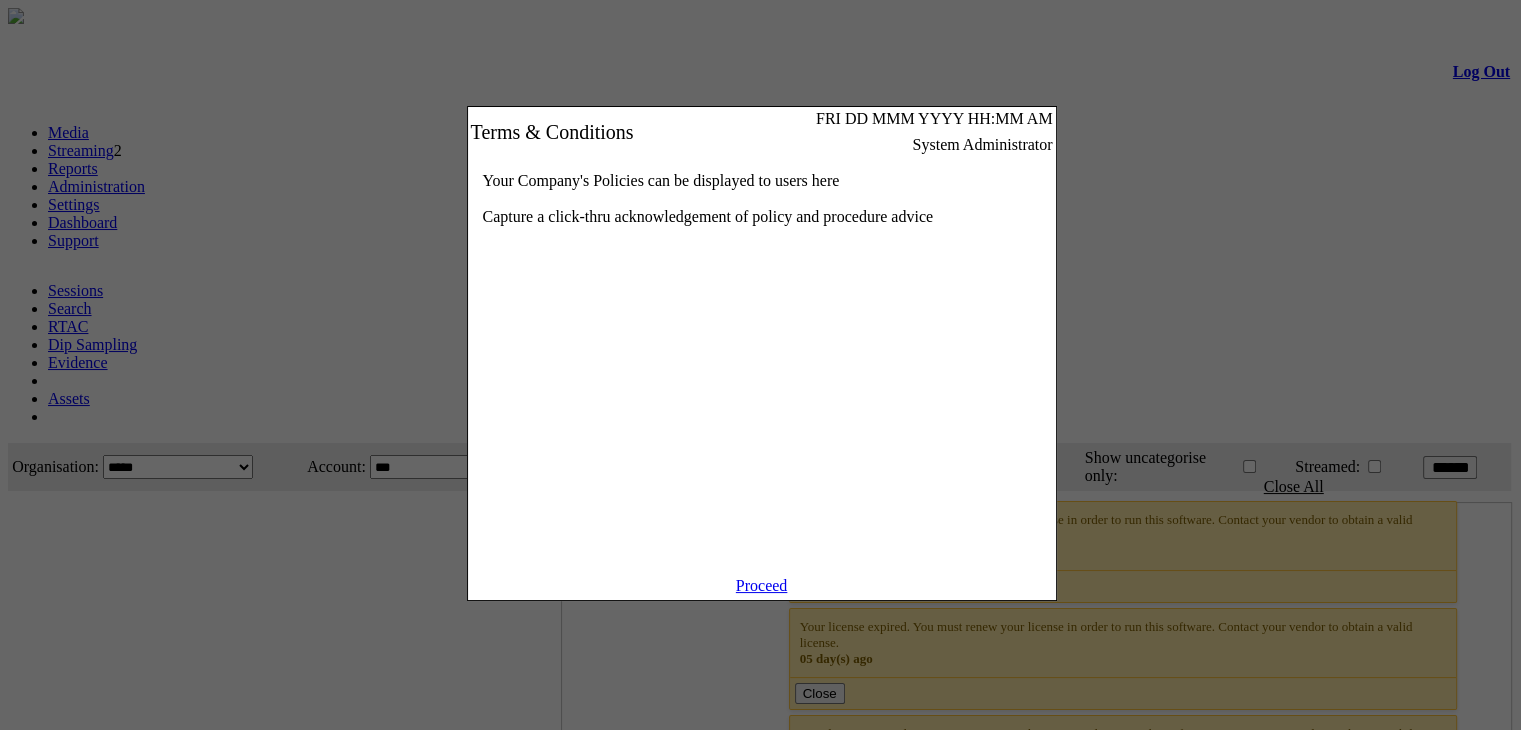 click on "Proceed" at bounding box center [762, 585] 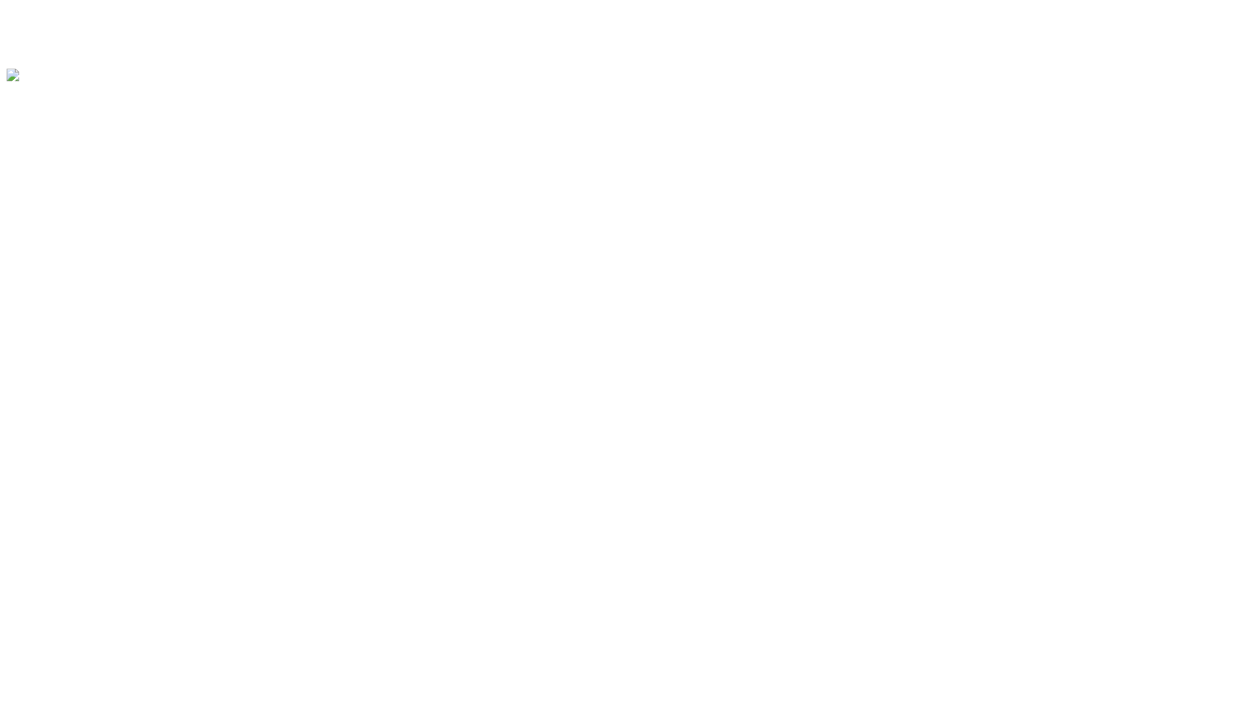 scroll, scrollTop: 0, scrollLeft: 0, axis: both 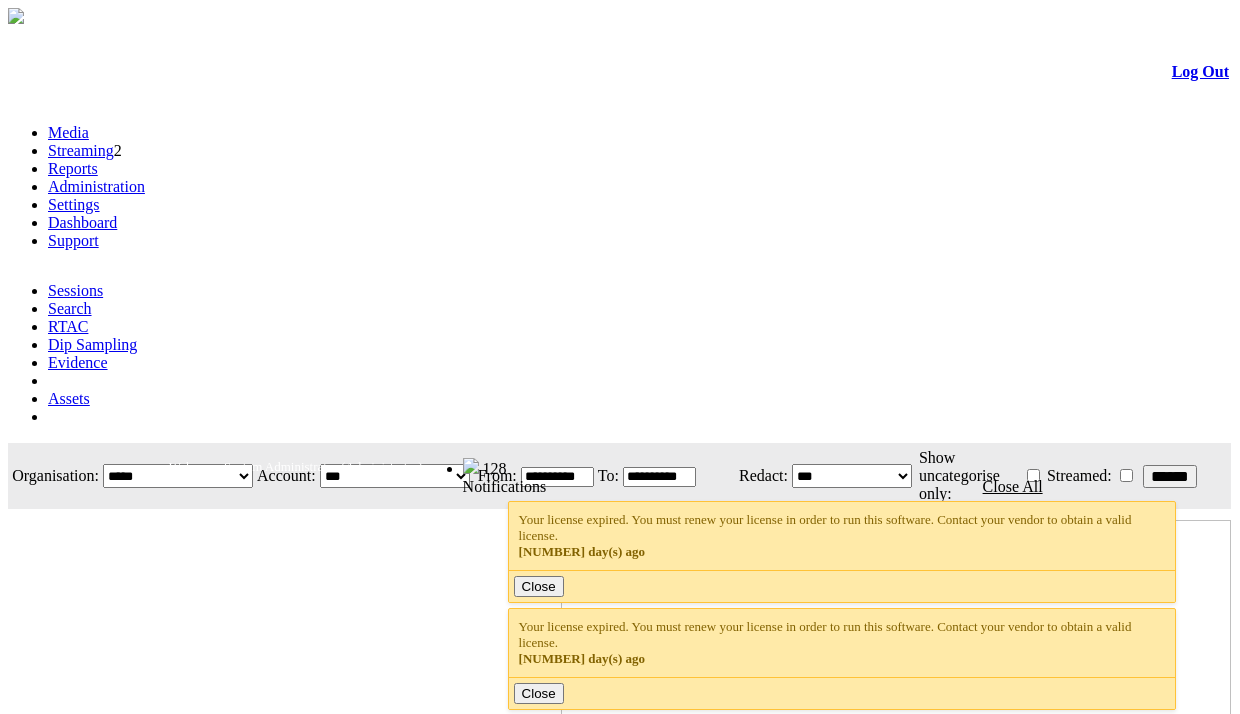 click on "Streaming" at bounding box center (81, 150) 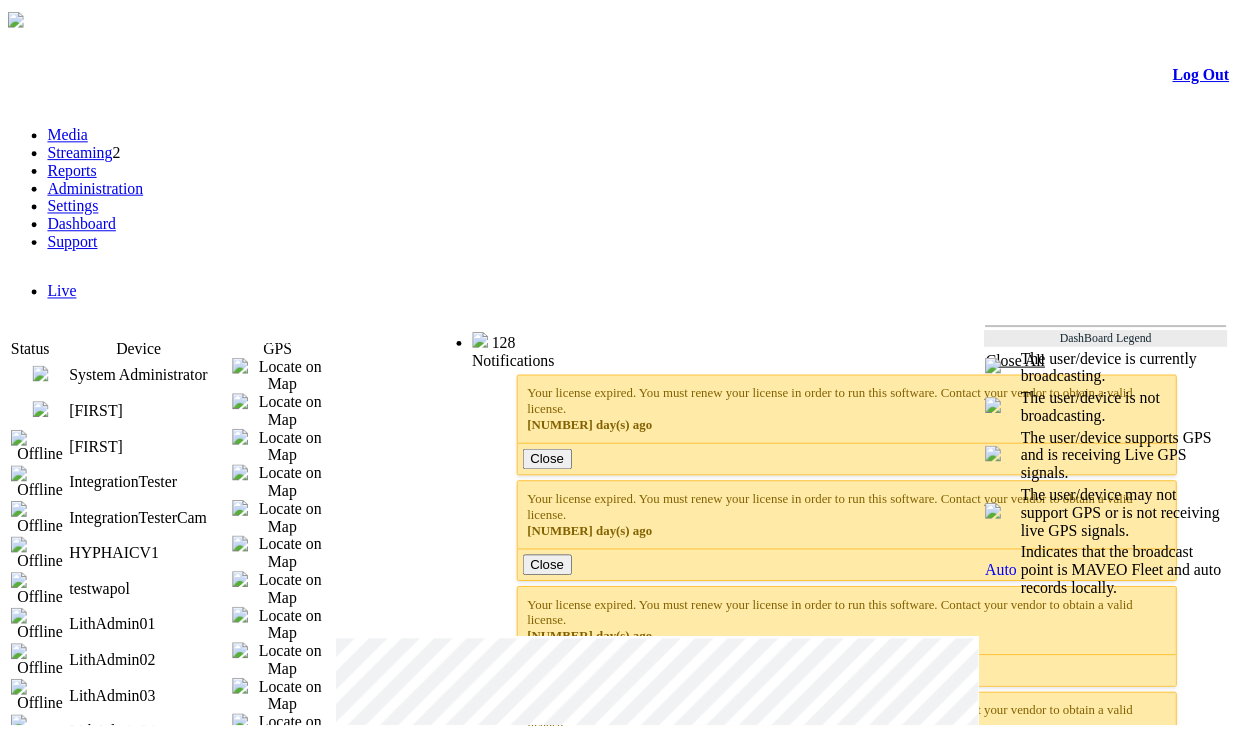 scroll, scrollTop: 0, scrollLeft: 0, axis: both 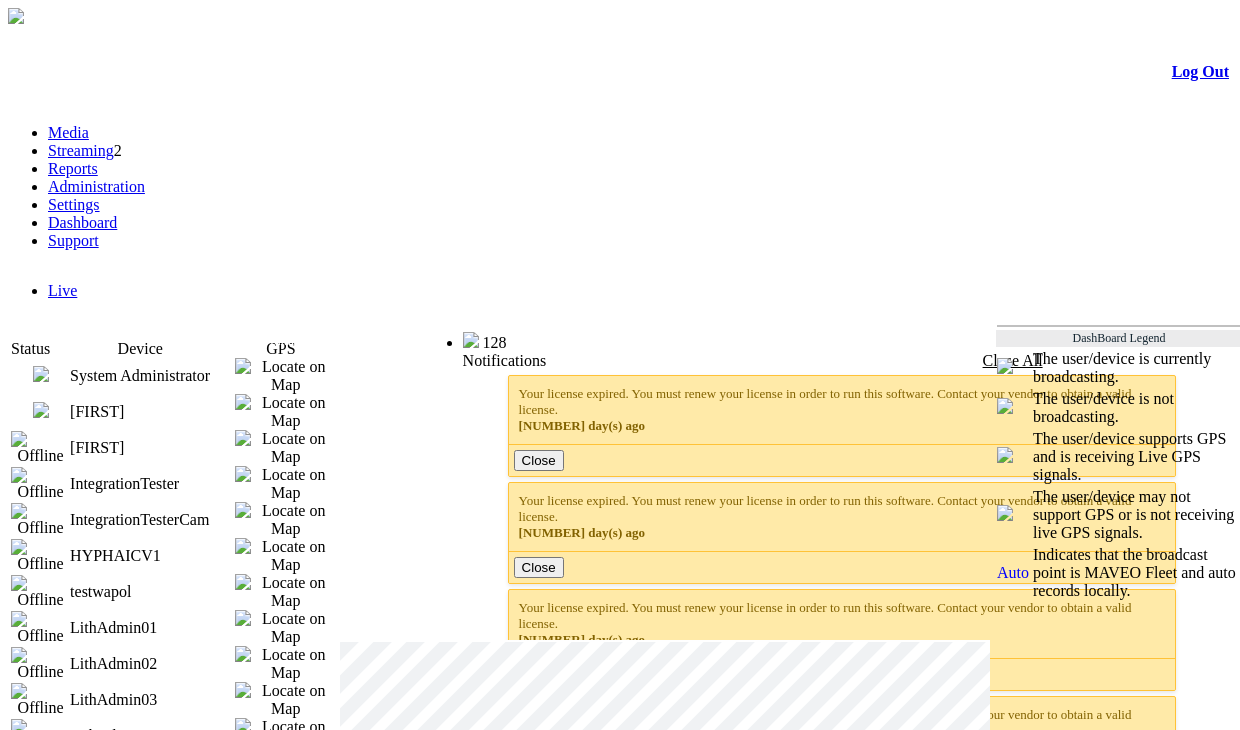 click at bounding box center (41, 410) 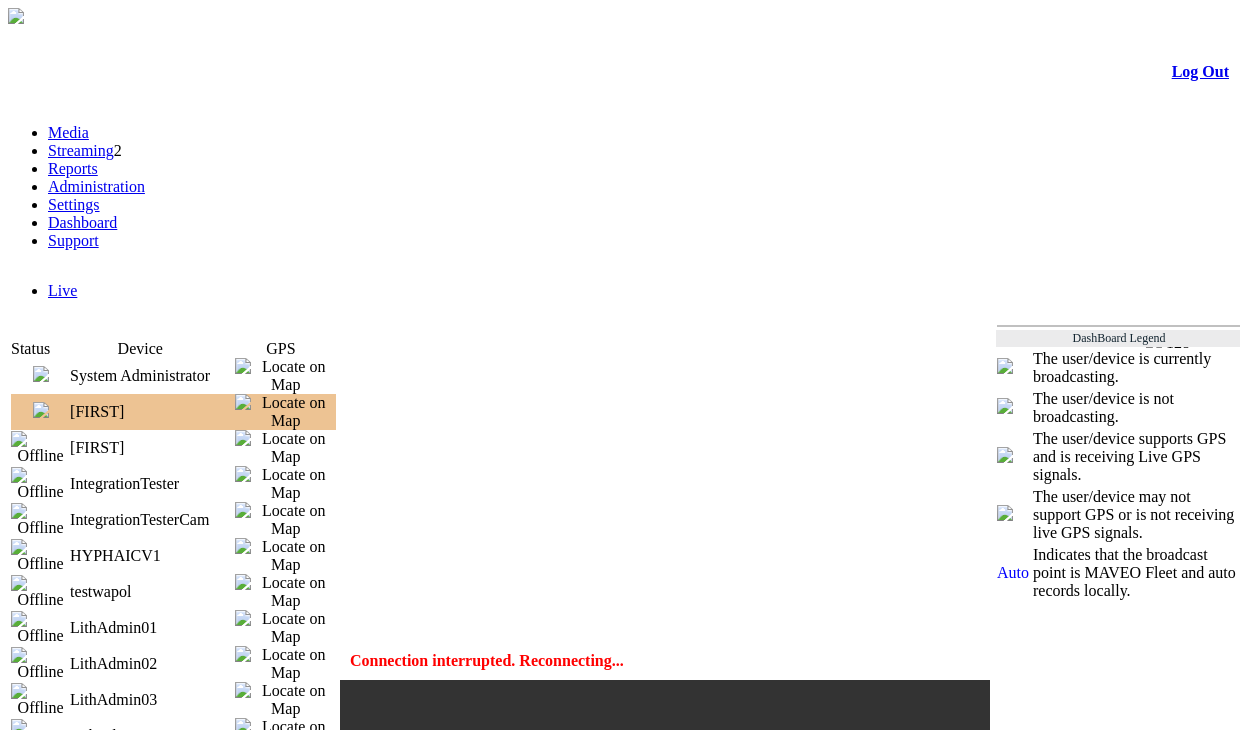 click at bounding box center (41, 374) 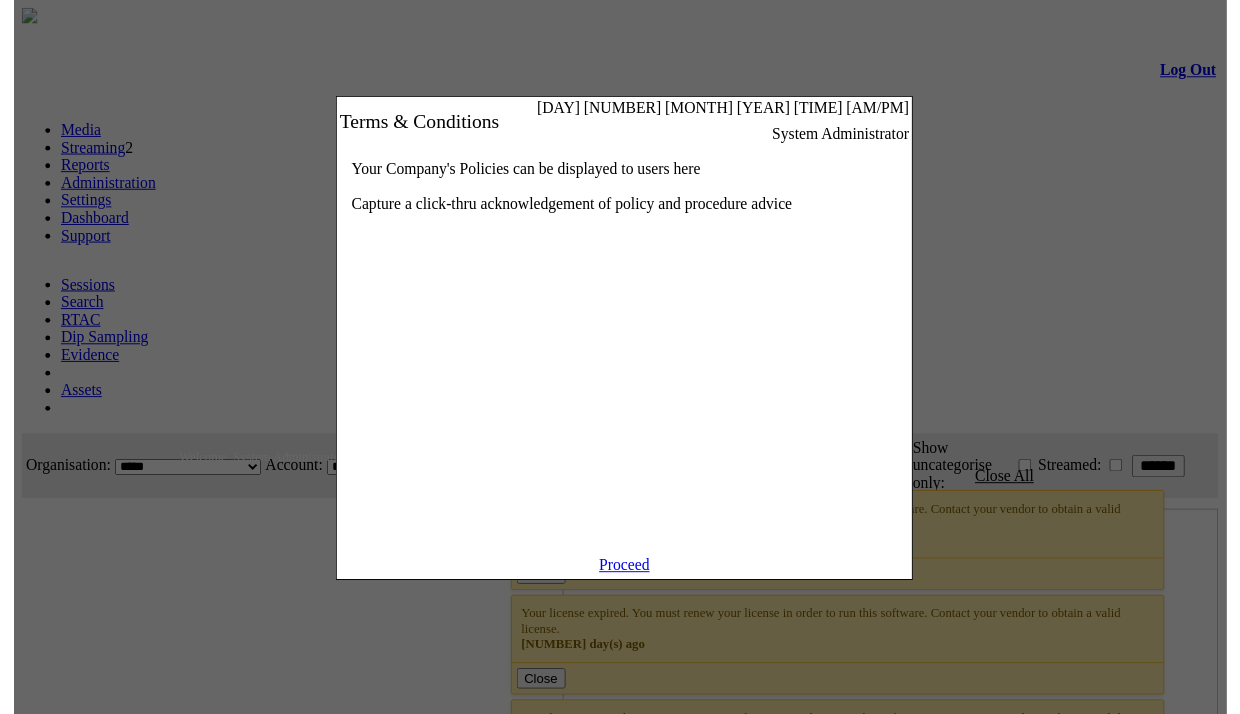 scroll, scrollTop: 0, scrollLeft: 0, axis: both 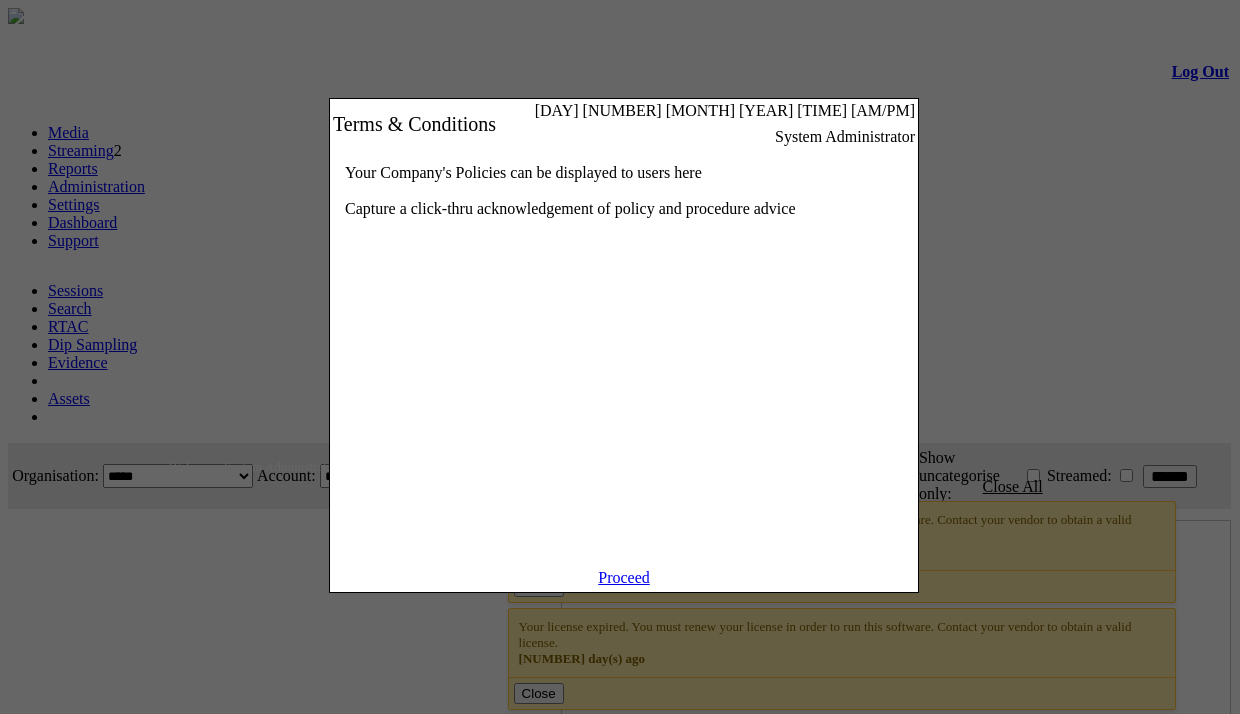 click on "Proceed" at bounding box center (624, 577) 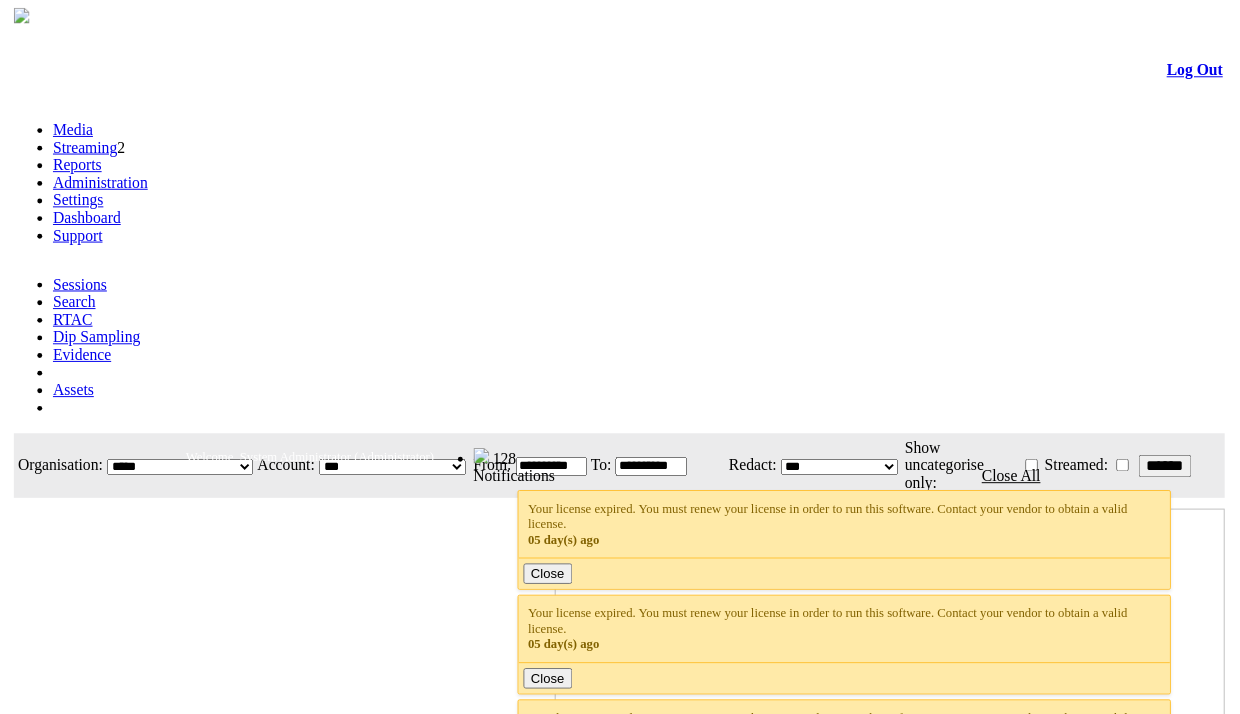 scroll, scrollTop: 0, scrollLeft: 0, axis: both 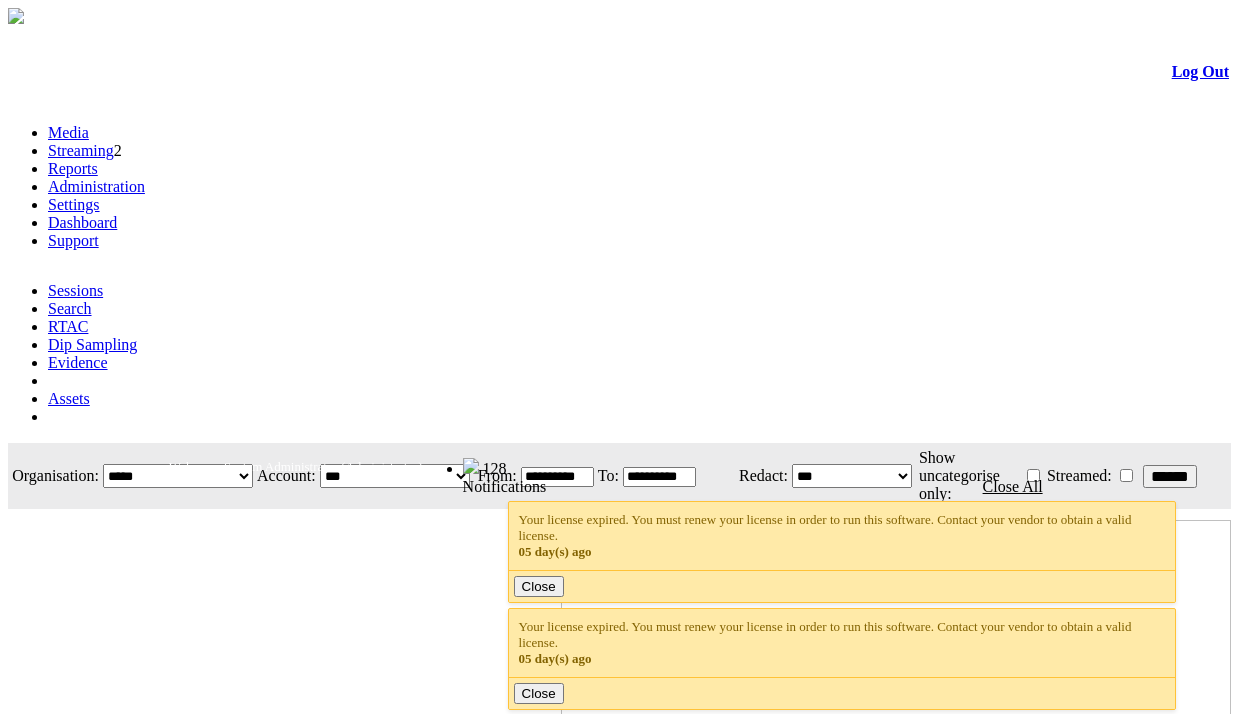 click on "Streaming" at bounding box center (81, 150) 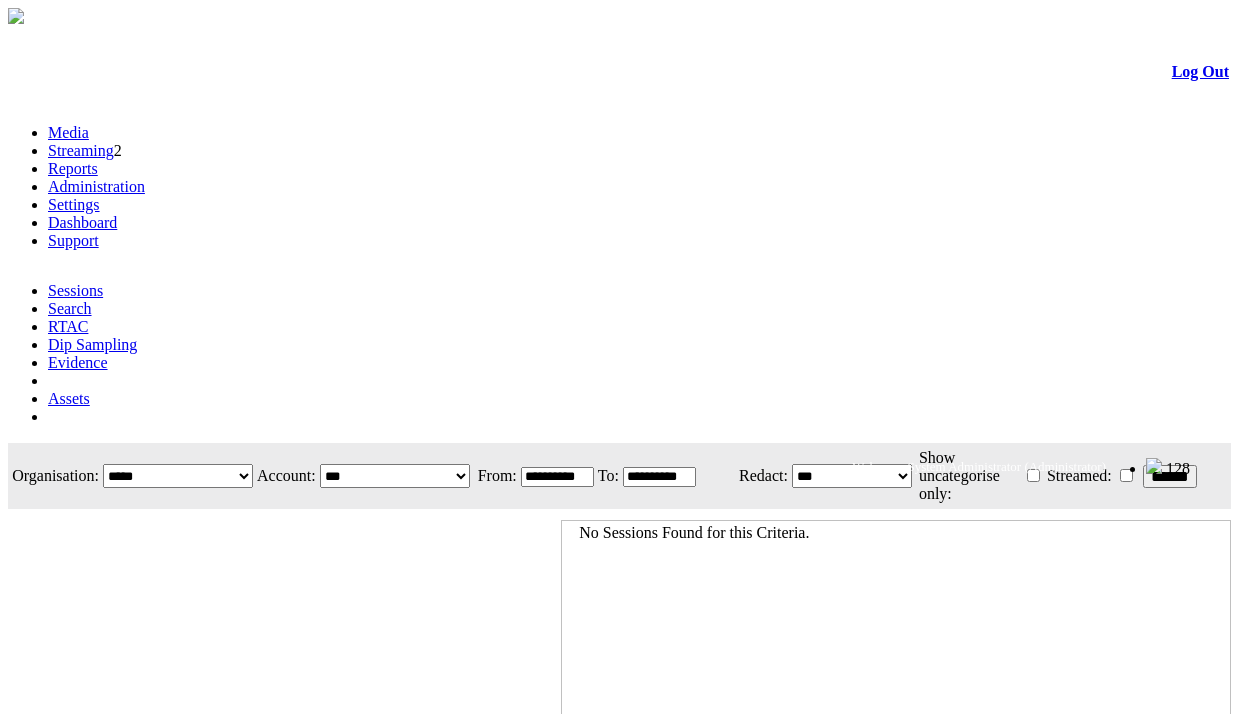 click on "Streaming" at bounding box center [81, 150] 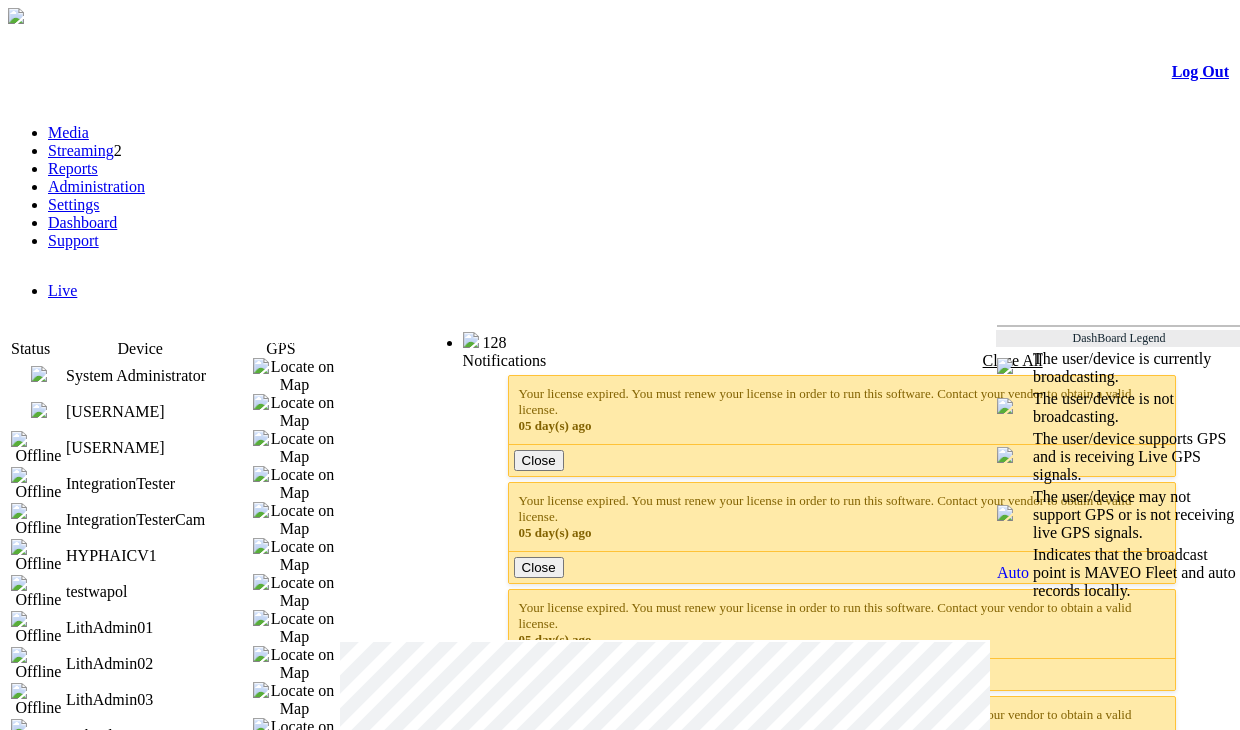 scroll, scrollTop: 0, scrollLeft: 0, axis: both 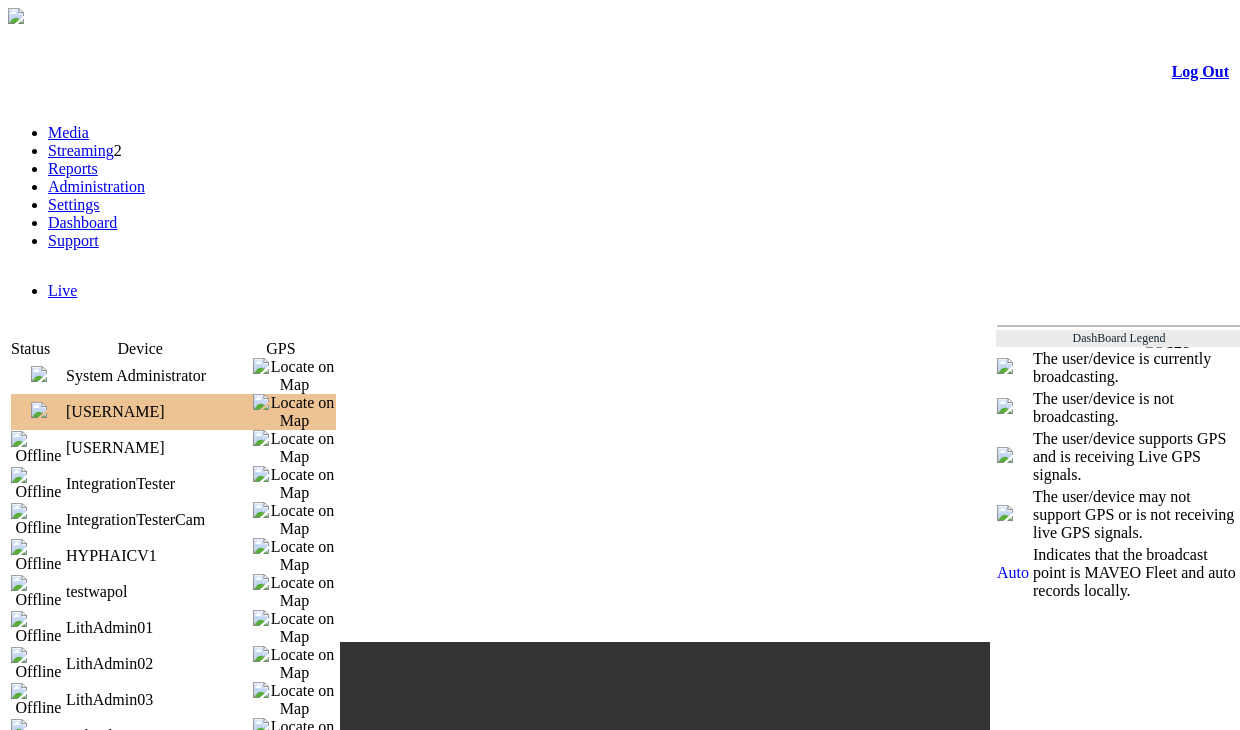 click at bounding box center (39, 374) 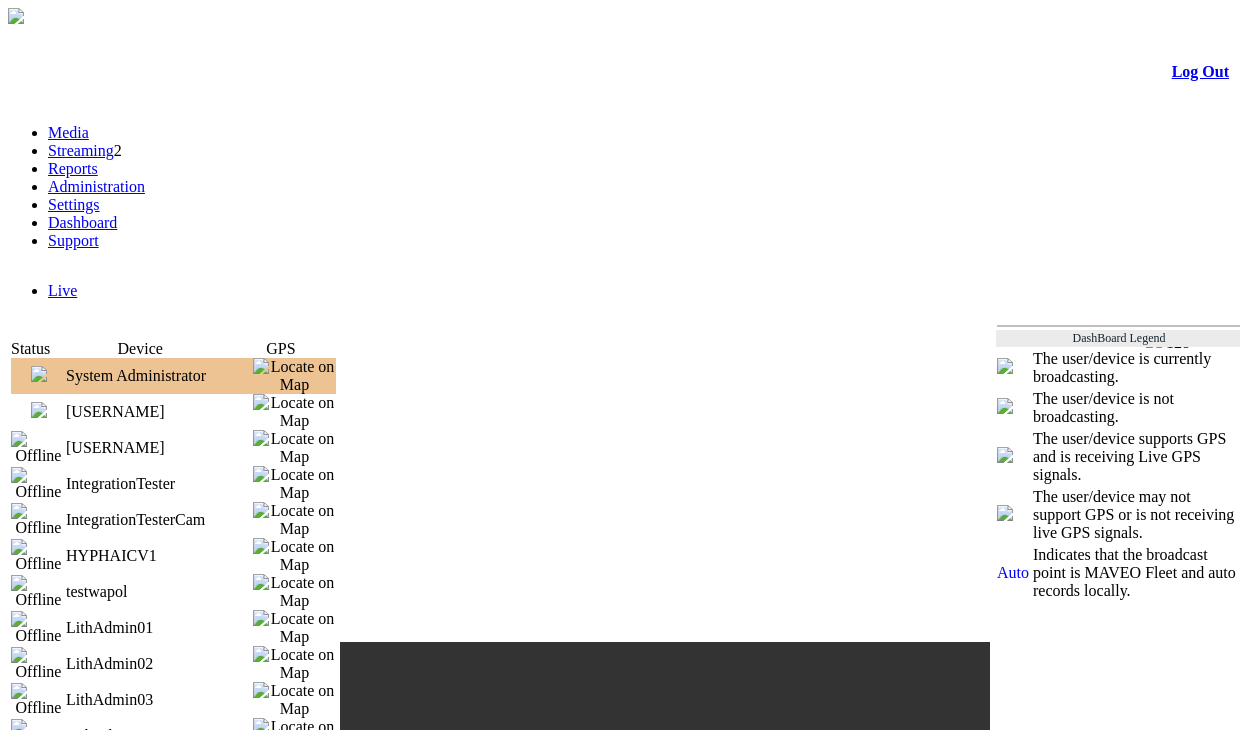 click on "[USERNAME]" at bounding box center (159, 412) 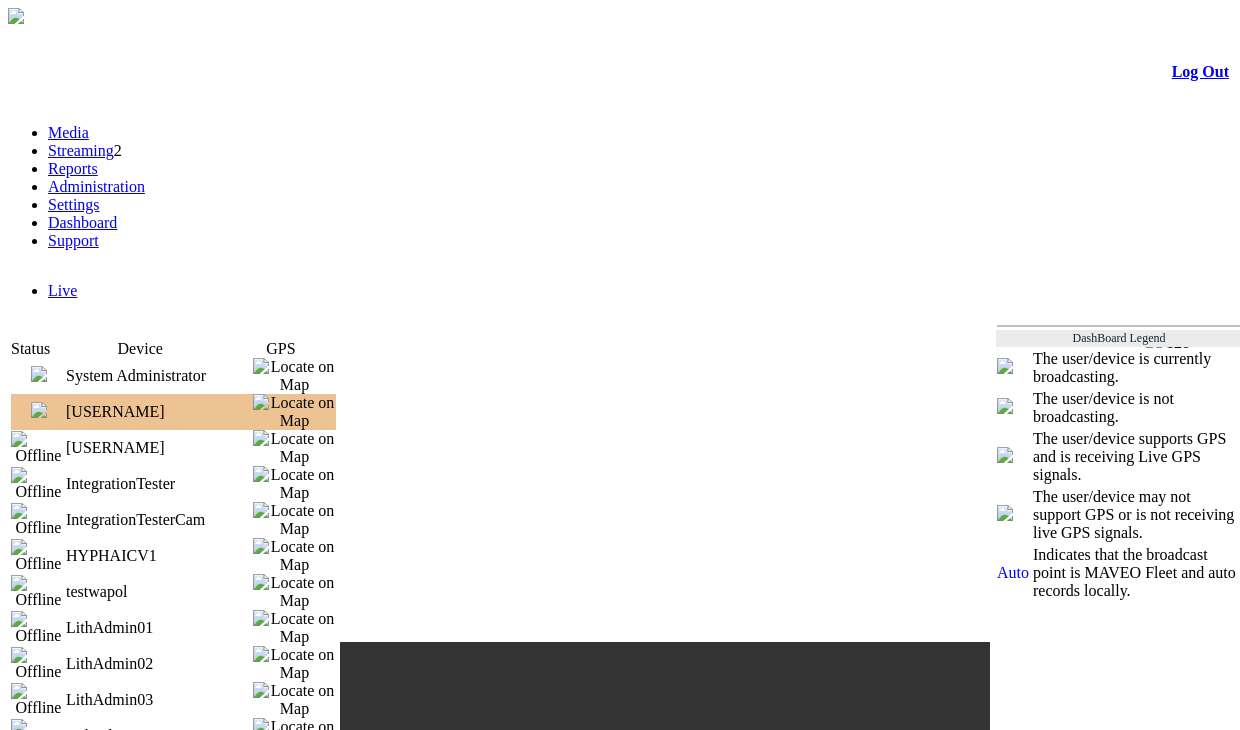 click at bounding box center [39, 410] 